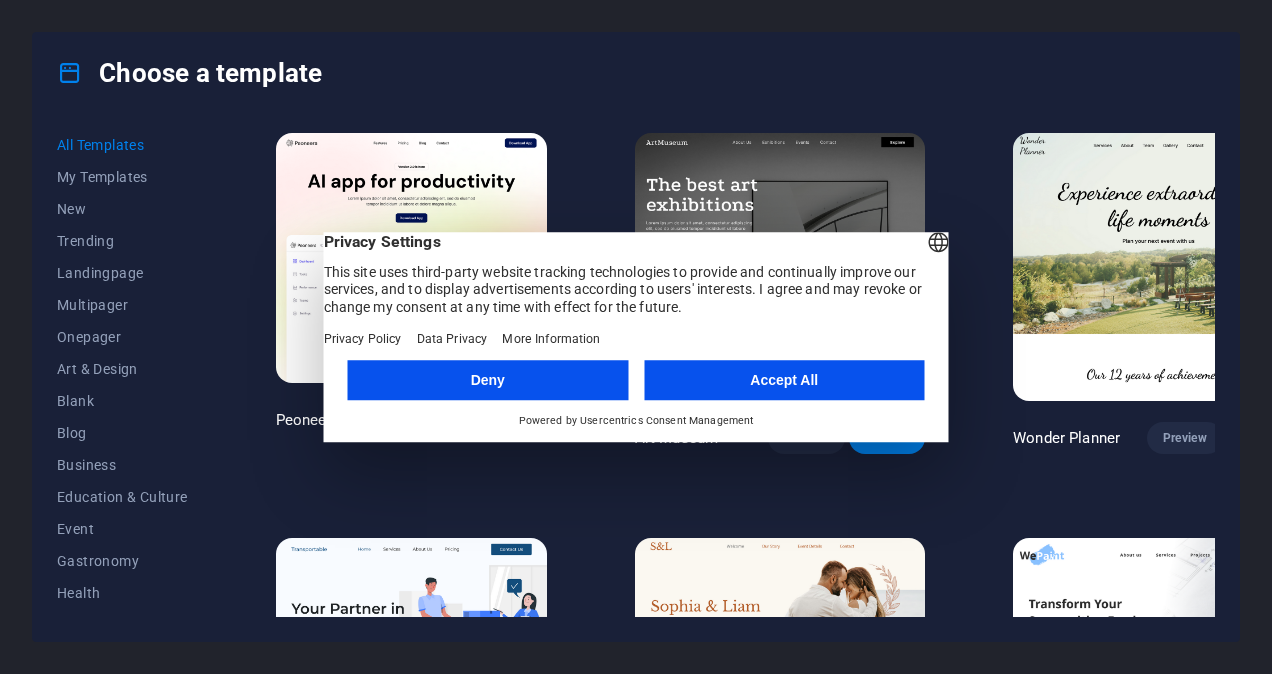 scroll, scrollTop: 0, scrollLeft: 0, axis: both 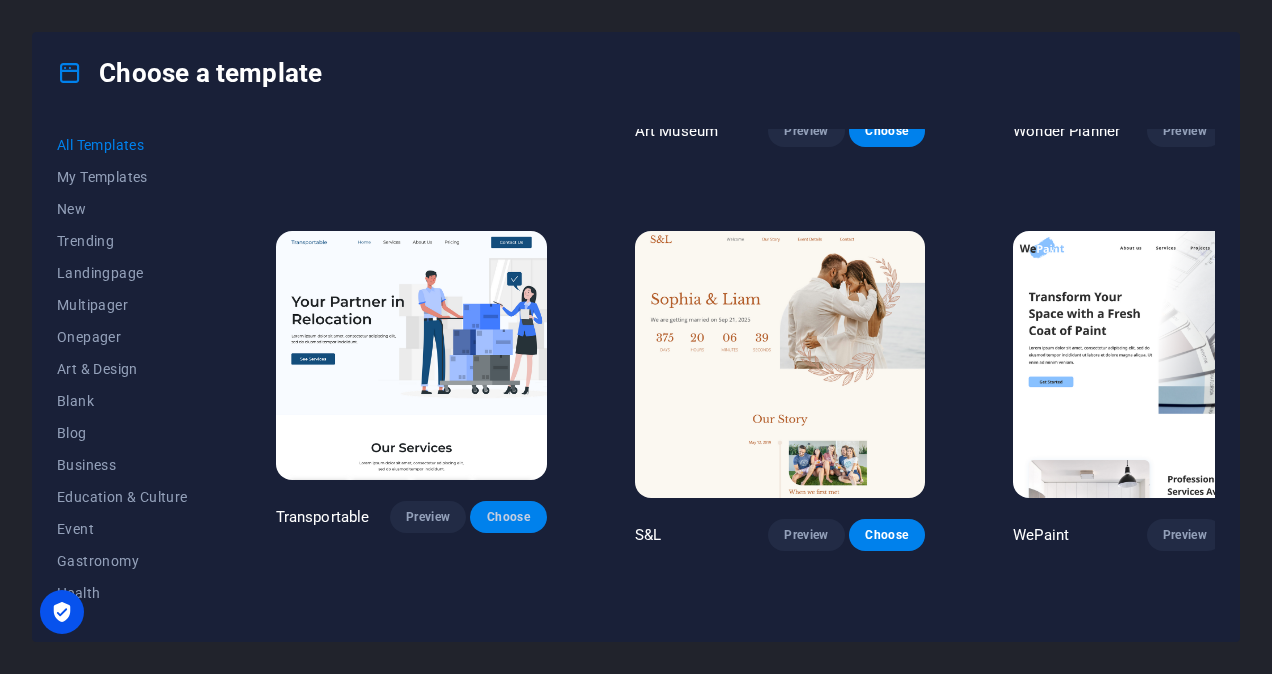 click on "Choose" at bounding box center [508, 517] 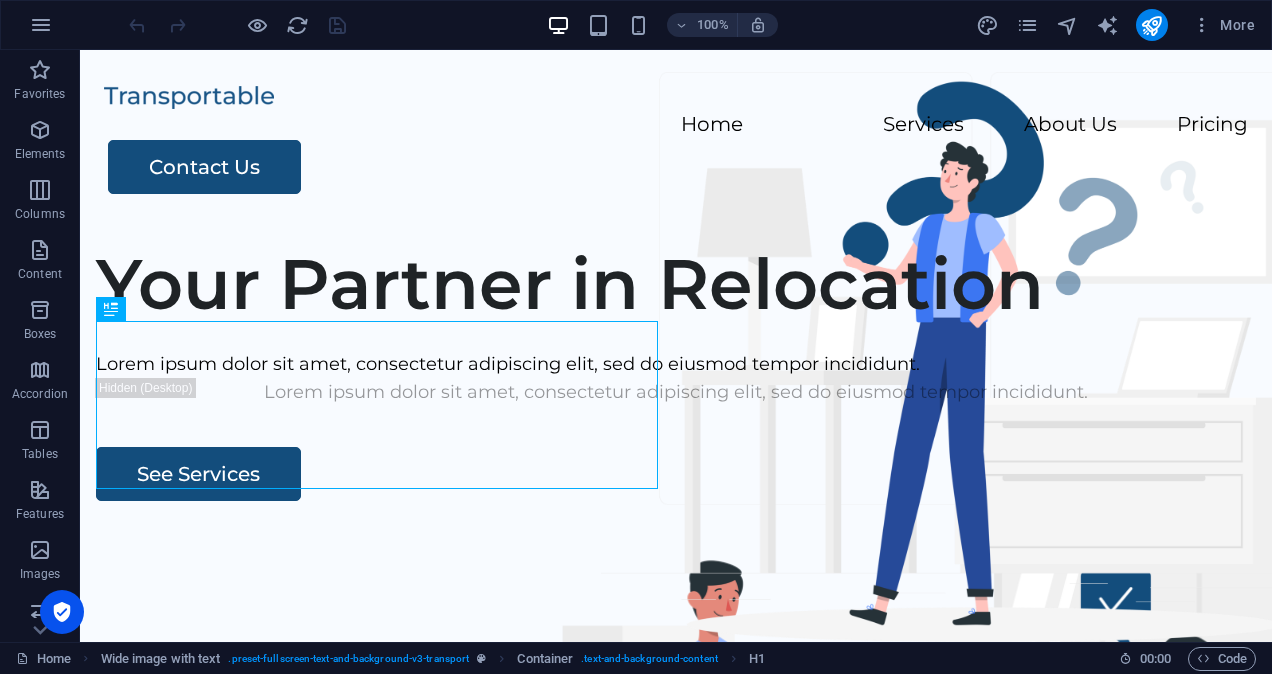 scroll, scrollTop: 0, scrollLeft: 0, axis: both 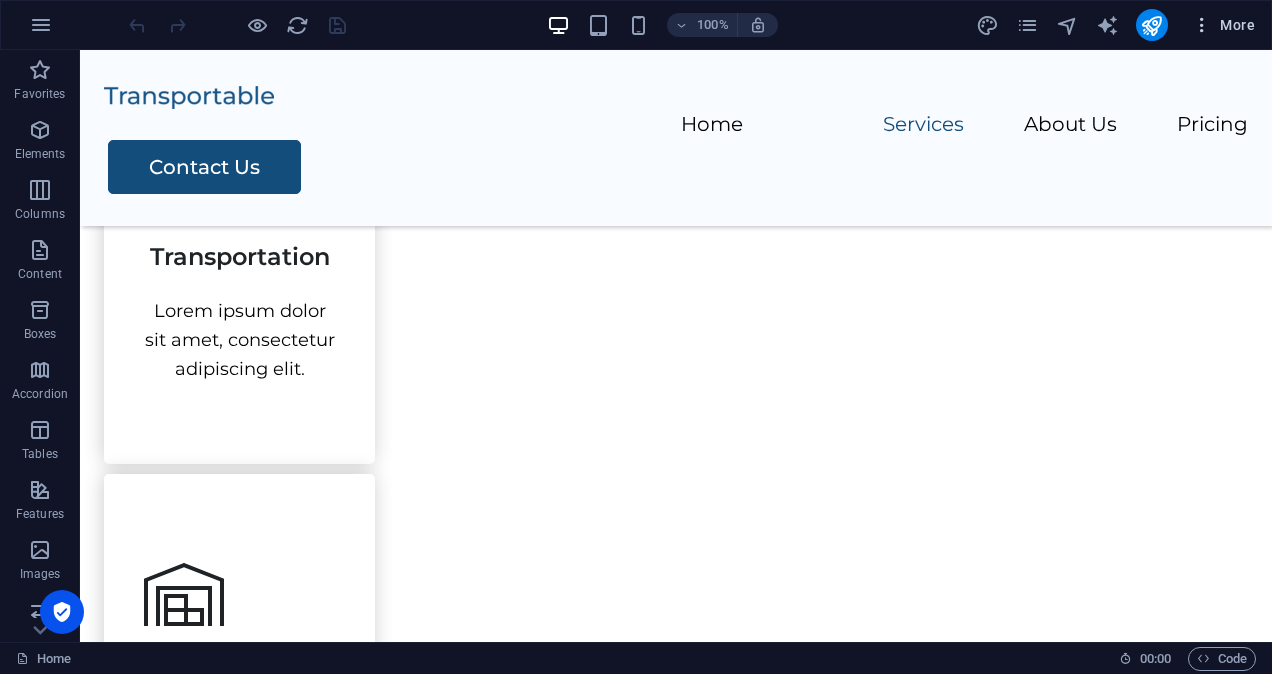 click on "More" at bounding box center (1223, 25) 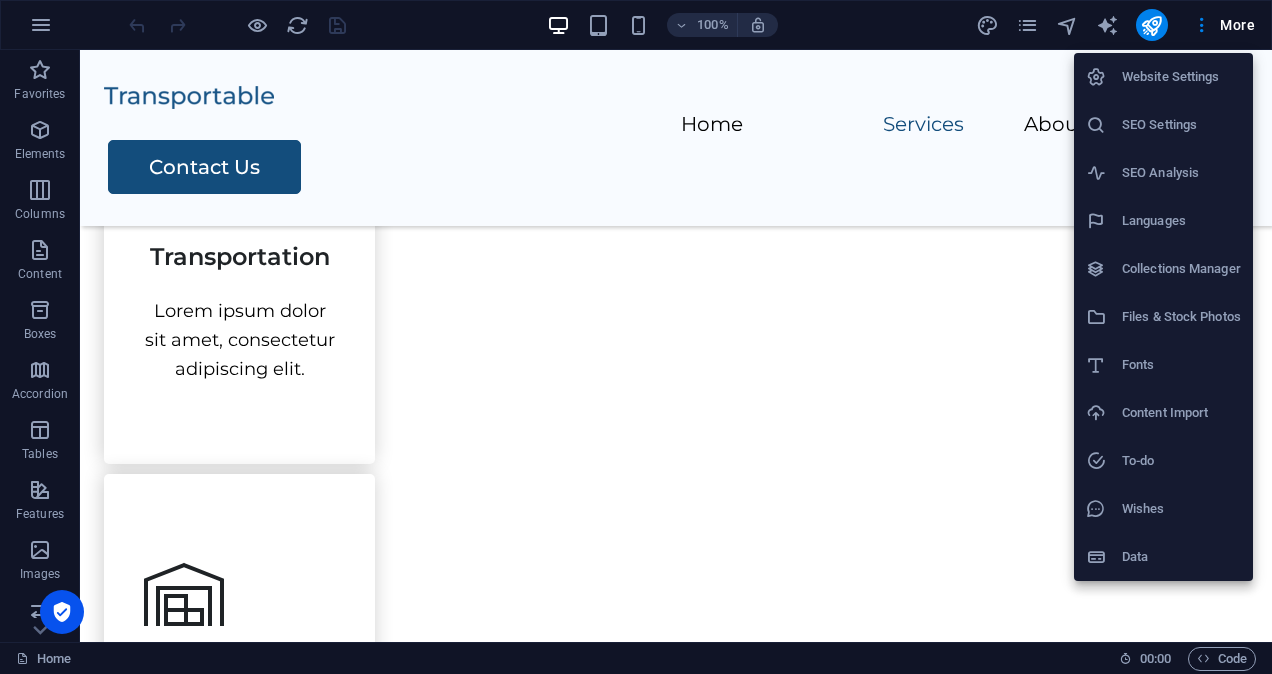 click on "SEO Settings" at bounding box center [1163, 125] 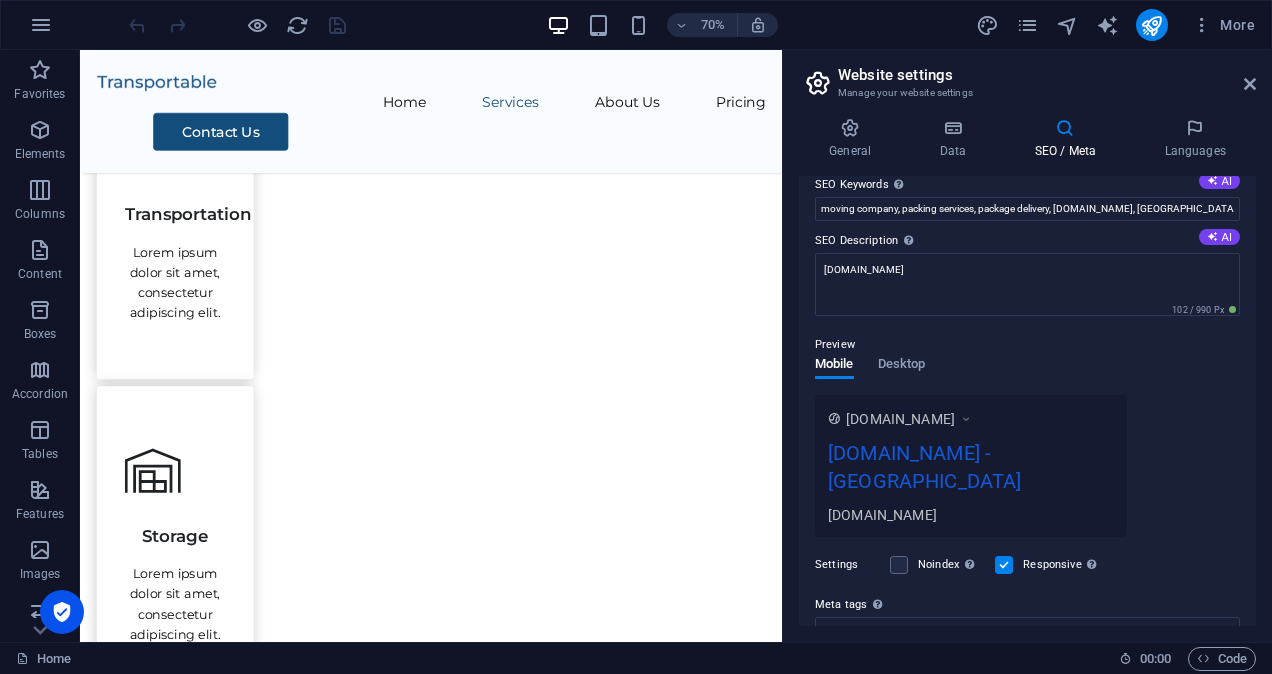 scroll, scrollTop: 132, scrollLeft: 0, axis: vertical 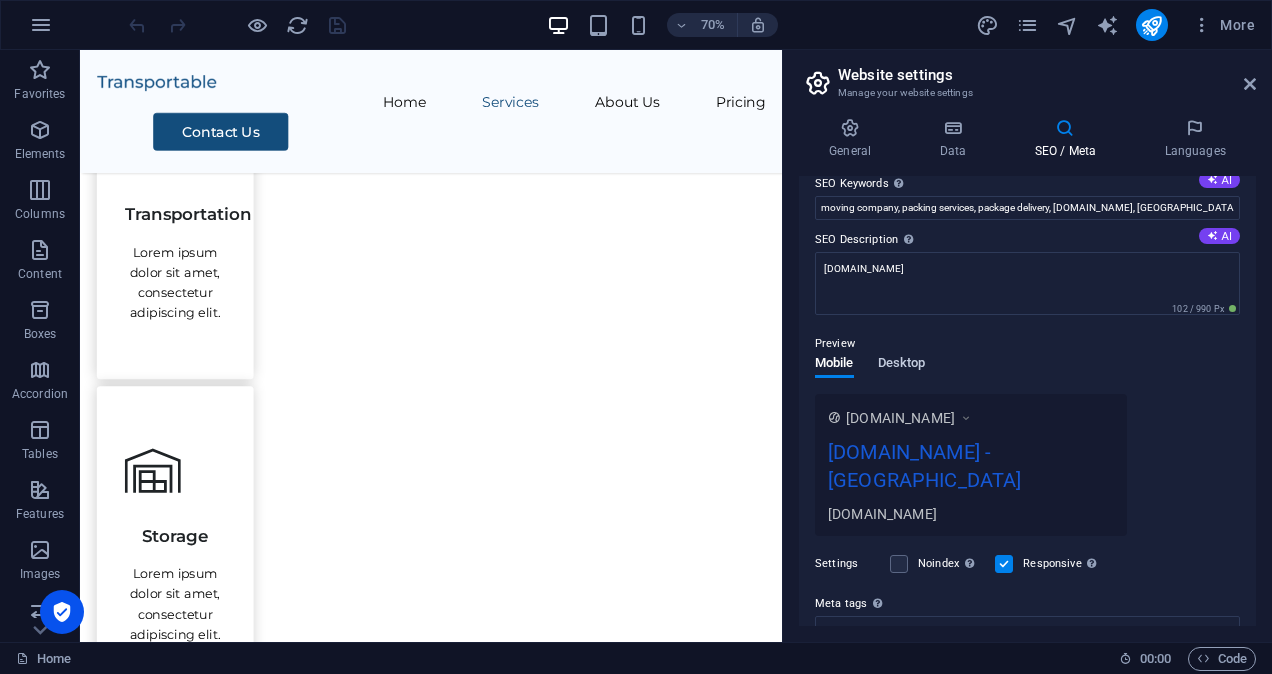 click on "Desktop" at bounding box center [902, 365] 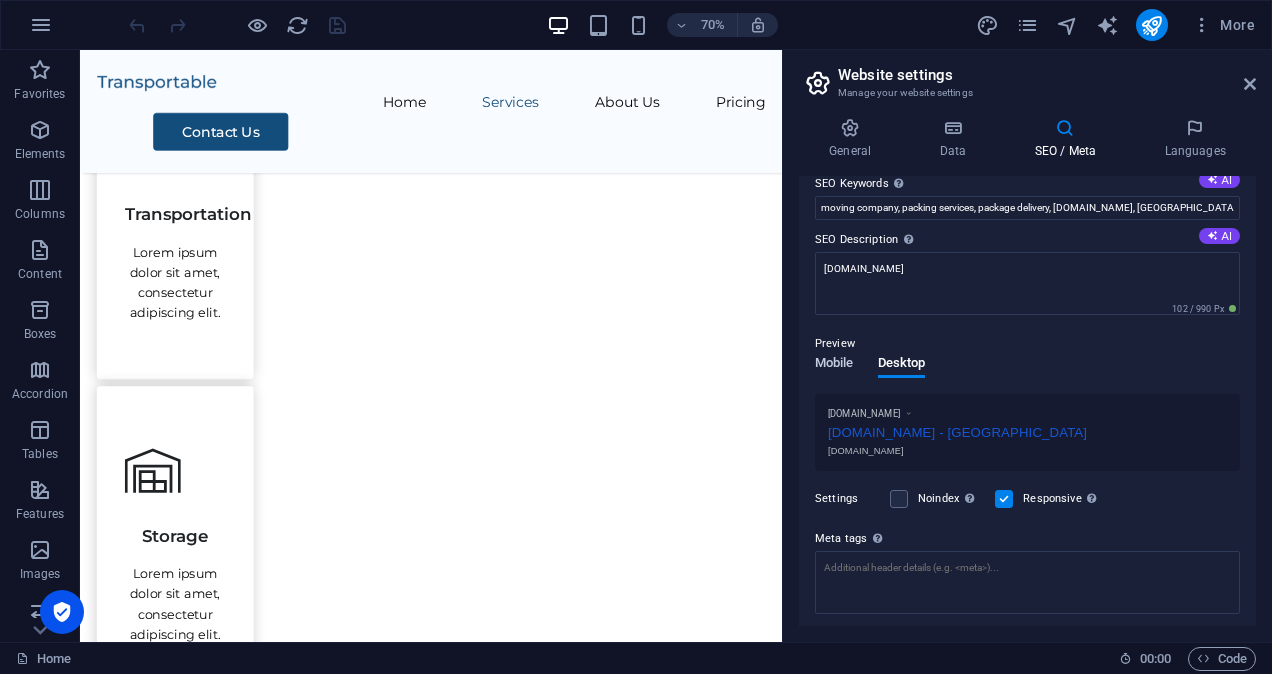 click on "Mobile" at bounding box center [834, 365] 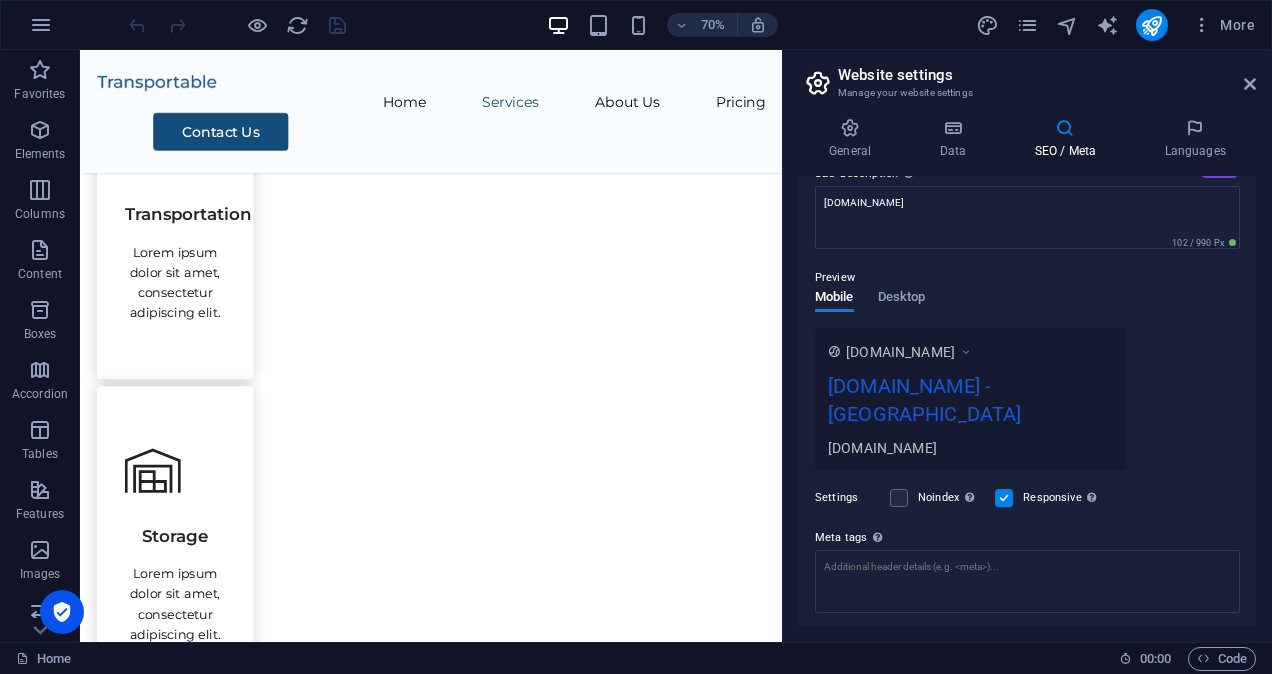 scroll, scrollTop: 0, scrollLeft: 0, axis: both 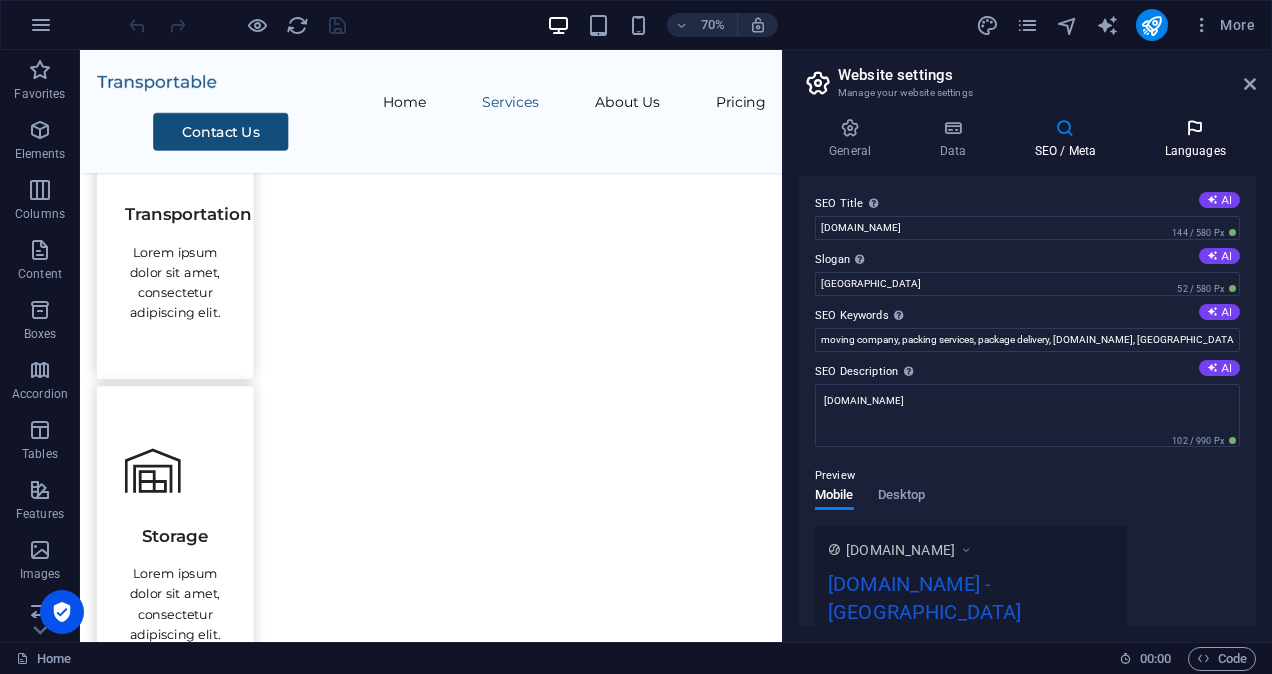 click on "Languages" at bounding box center [1195, 139] 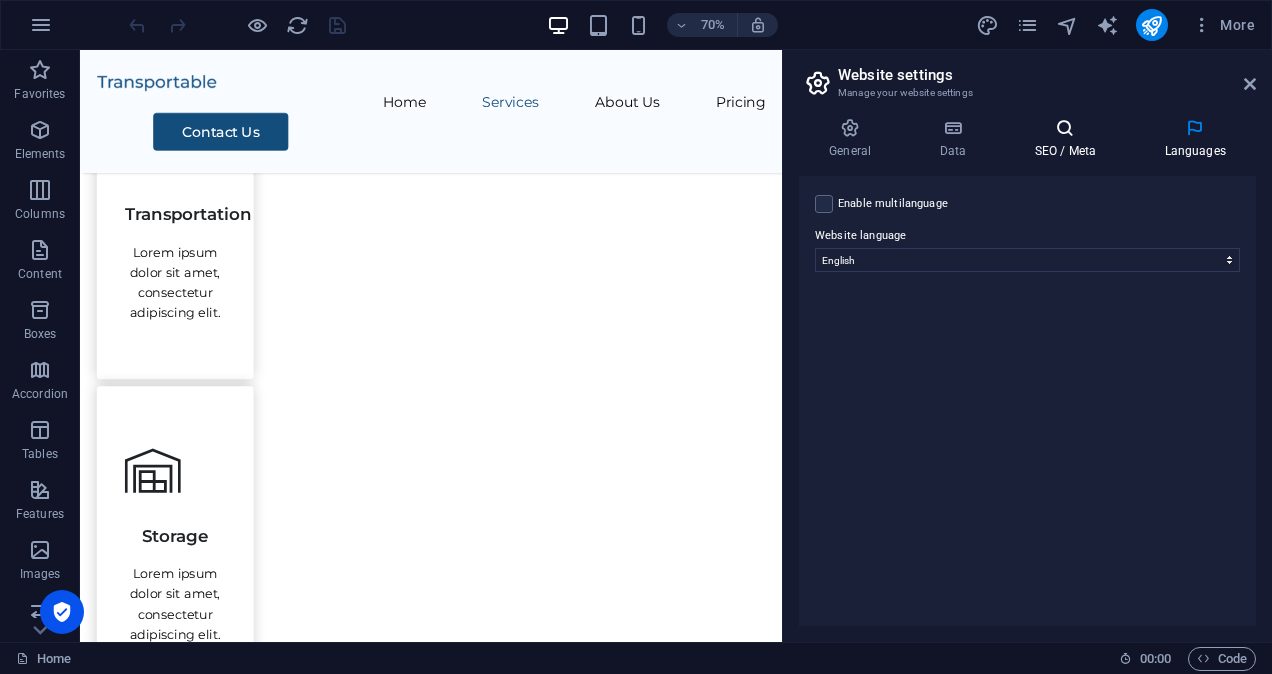 click at bounding box center [1065, 128] 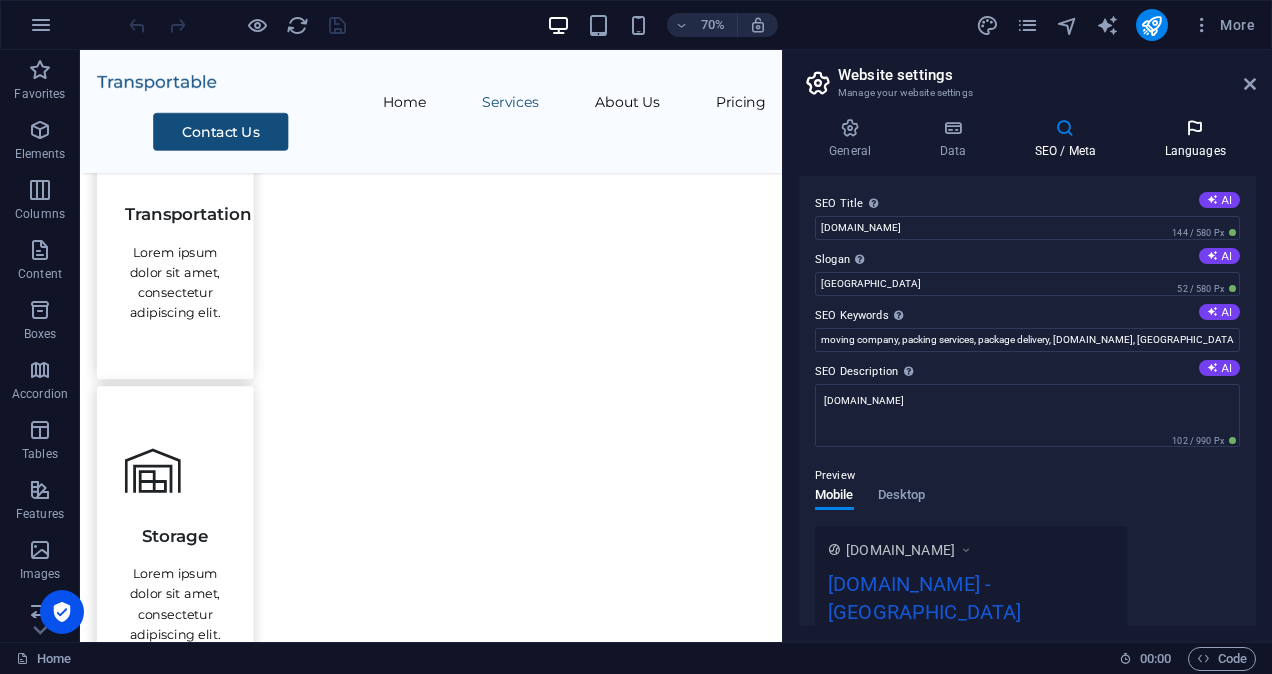 click on "Languages" at bounding box center (1195, 139) 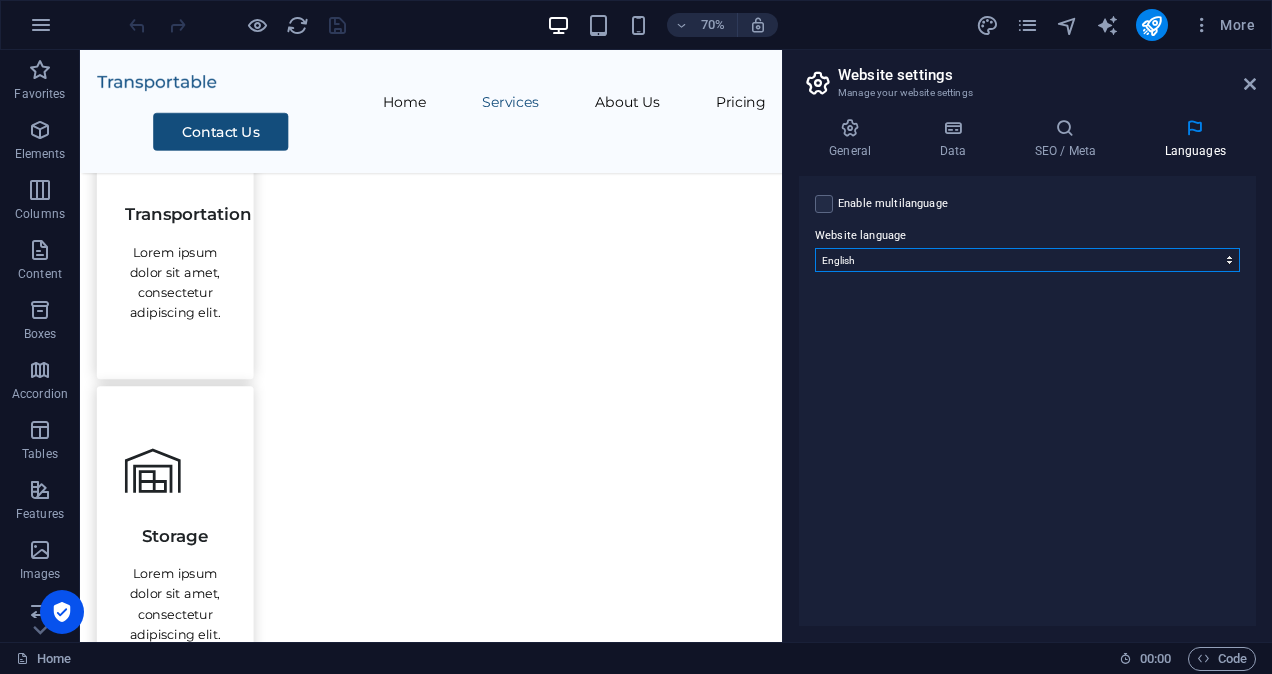click on "Abkhazian Afar Afrikaans Akan Albanian Amharic Arabic Aragonese Armenian Assamese Avaric Avestan Aymara Azerbaijani Bambara Bashkir Basque Belarusian Bengali Bihari languages Bislama Bokmål Bosnian Breton Bulgarian Burmese Catalan Central Khmer Chamorro Chechen Chinese Church Slavic Chuvash Cornish Corsican Cree Croatian Czech Danish Dutch Dzongkha English Esperanto Estonian Ewe Faroese Farsi (Persian) Fijian Finnish French Fulah Gaelic Galician Ganda Georgian German Greek Greenlandic Guaraní Gujarati Haitian Creole Hausa Hebrew Herero Hindi Hiri Motu Hungarian Icelandic Ido Igbo Indonesian Interlingua Interlingue Inuktitut Inupiaq Irish Italian Japanese Javanese Kannada Kanuri Kashmiri Kazakh Kikuyu Kinyarwanda Komi Kongo Korean Kurdish Kwanyama Kyrgyz Lao Latin Latvian Limburgish Lingala Lithuanian Luba-Katanga Luxembourgish Macedonian Malagasy Malay Malayalam Maldivian Maltese Manx Maori Marathi Marshallese Mongolian Nauru Navajo Ndonga Nepali North Ndebele Northern Sami Norwegian Norwegian Nynorsk Nuosu" at bounding box center [1027, 260] 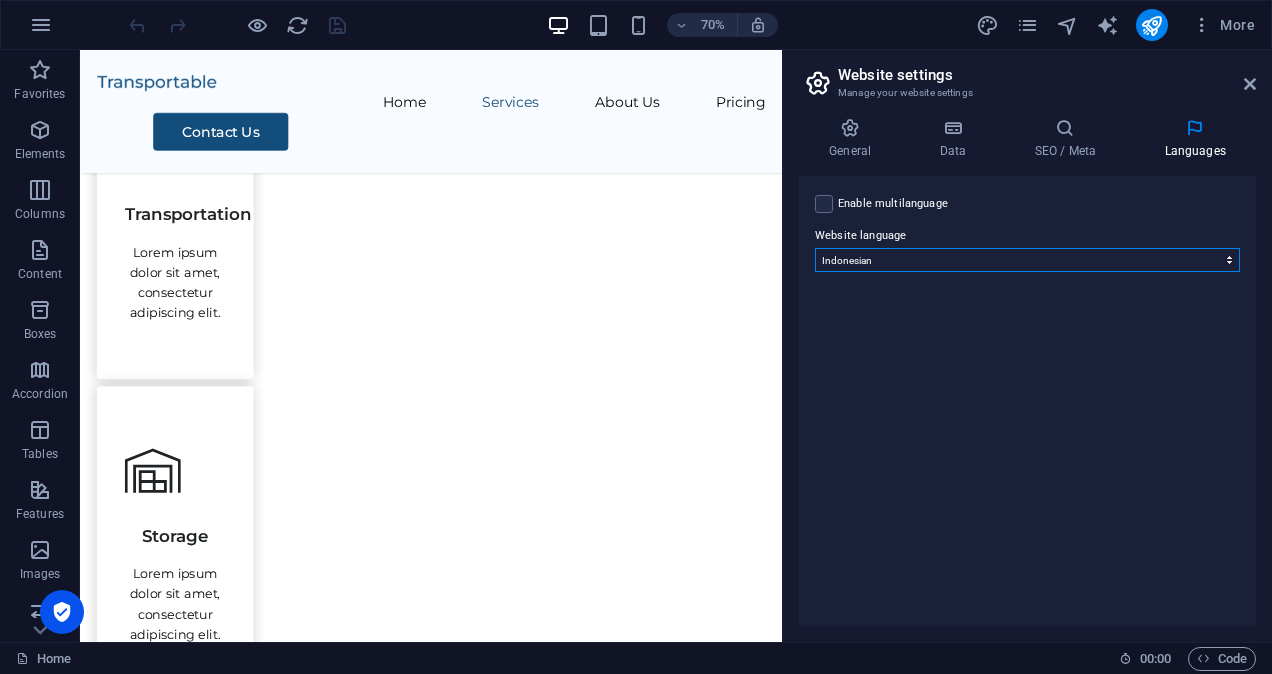 click on "Abkhazian Afar Afrikaans Akan Albanian Amharic Arabic Aragonese Armenian Assamese Avaric Avestan Aymara Azerbaijani Bambara Bashkir Basque Belarusian Bengali Bihari languages Bislama Bokmål Bosnian Breton Bulgarian Burmese Catalan Central Khmer Chamorro Chechen Chinese Church Slavic Chuvash Cornish Corsican Cree Croatian Czech Danish Dutch Dzongkha English Esperanto Estonian Ewe Faroese Farsi (Persian) Fijian Finnish French Fulah Gaelic Galician Ganda Georgian German Greek Greenlandic Guaraní Gujarati Haitian Creole Hausa Hebrew Herero Hindi Hiri Motu Hungarian Icelandic Ido Igbo Indonesian Interlingua Interlingue Inuktitut Inupiaq Irish Italian Japanese Javanese Kannada Kanuri Kashmiri Kazakh Kikuyu Kinyarwanda Komi Kongo Korean Kurdish Kwanyama Kyrgyz Lao Latin Latvian Limburgish Lingala Lithuanian Luba-Katanga Luxembourgish Macedonian Malagasy Malay Malayalam Maldivian Maltese Manx Maori Marathi Marshallese Mongolian Nauru Navajo Ndonga Nepali North Ndebele Northern Sami Norwegian Norwegian Nynorsk Nuosu" at bounding box center [1027, 260] 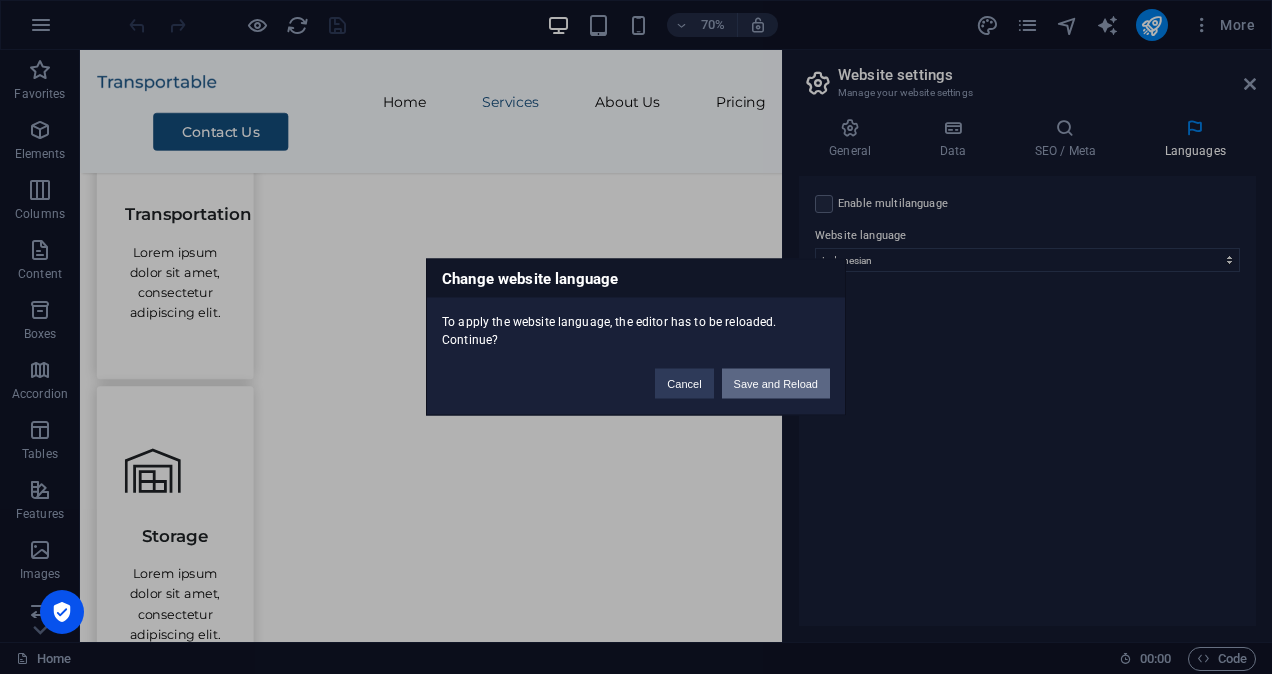 click on "Save and Reload" at bounding box center [776, 384] 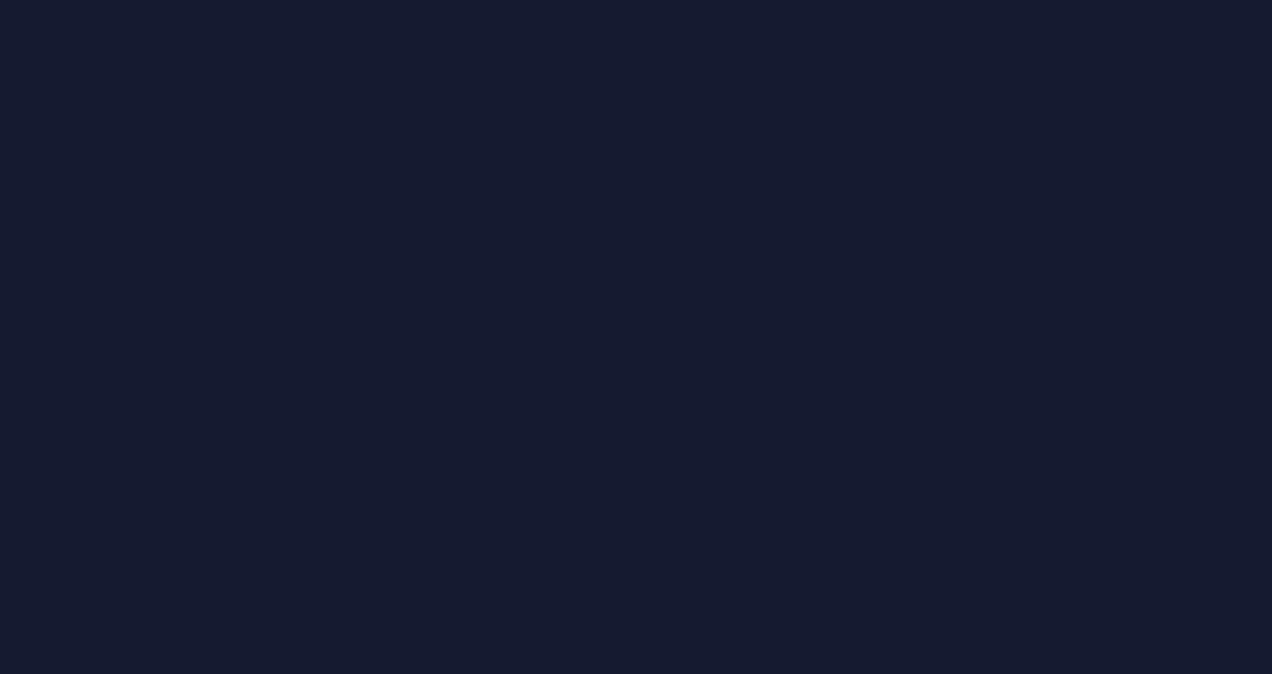 scroll, scrollTop: 0, scrollLeft: 0, axis: both 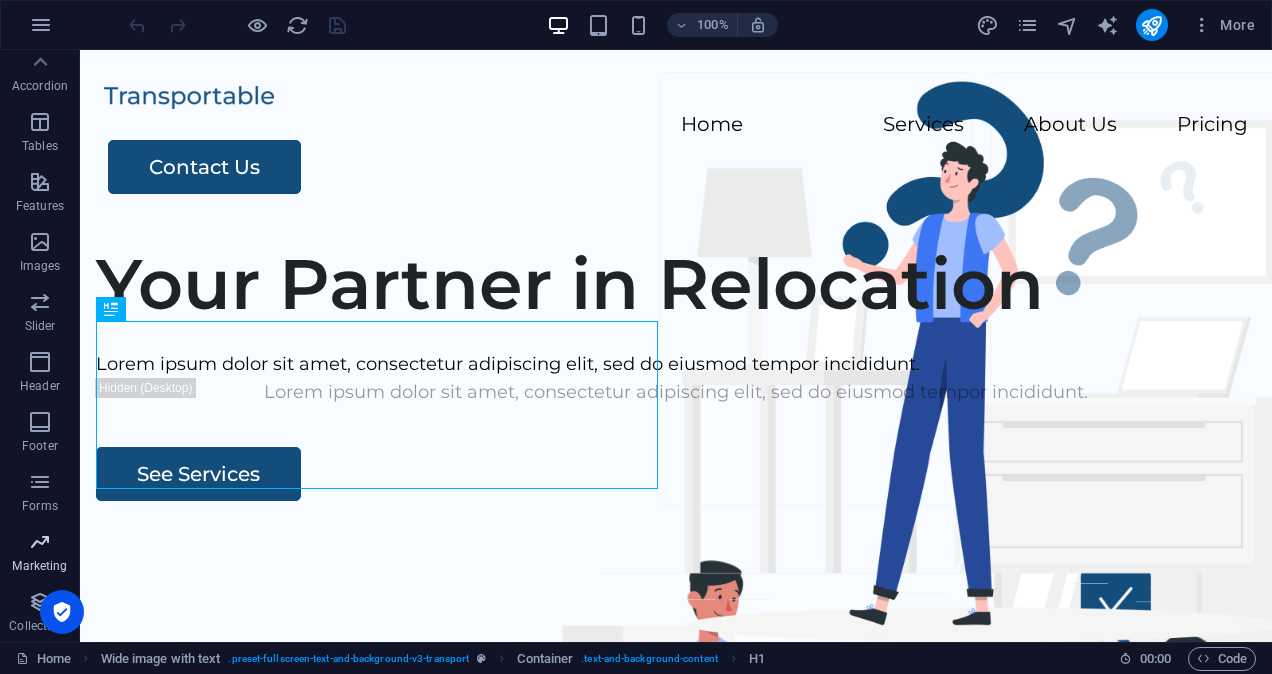 click on "Marketing" at bounding box center [39, 566] 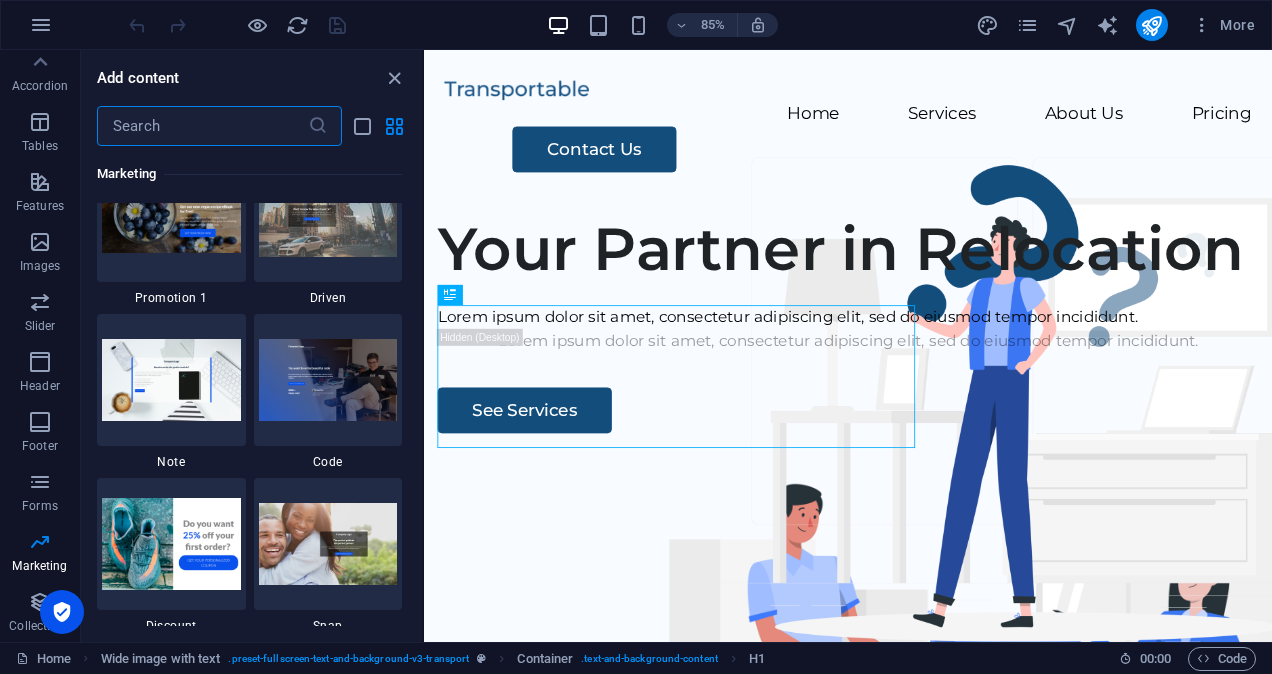 scroll, scrollTop: 17164, scrollLeft: 0, axis: vertical 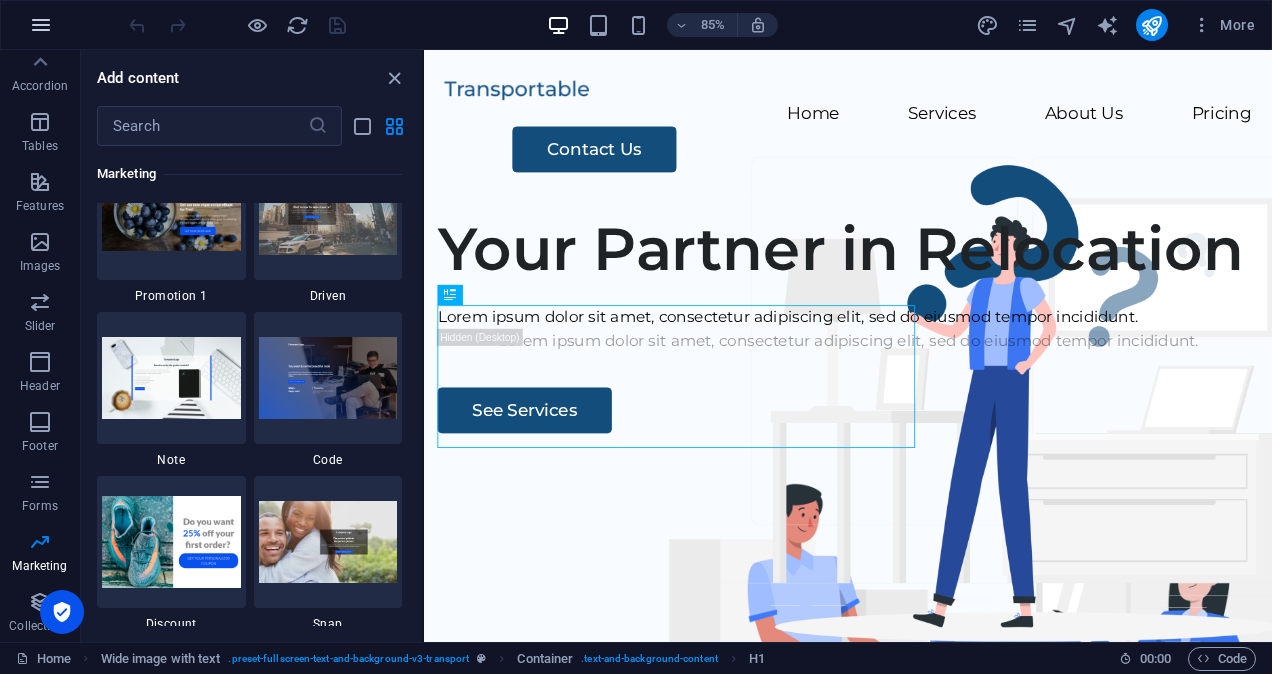 click at bounding box center [41, 25] 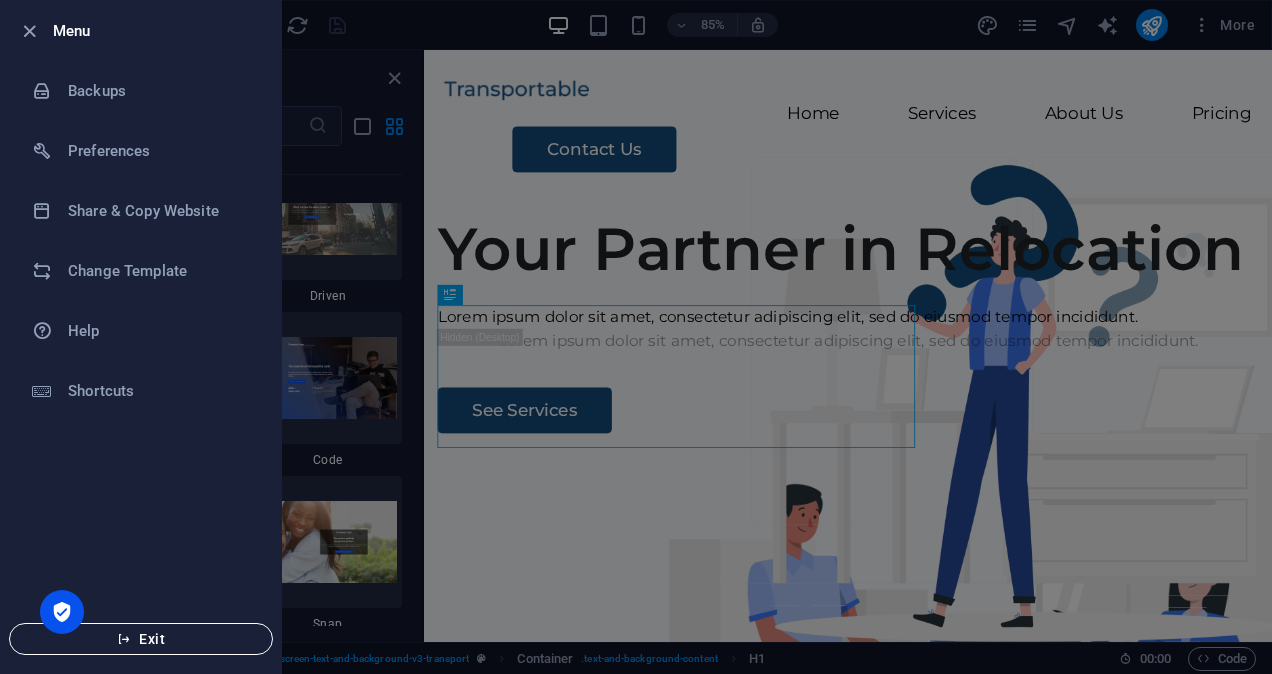 click on "Exit" at bounding box center (141, 639) 